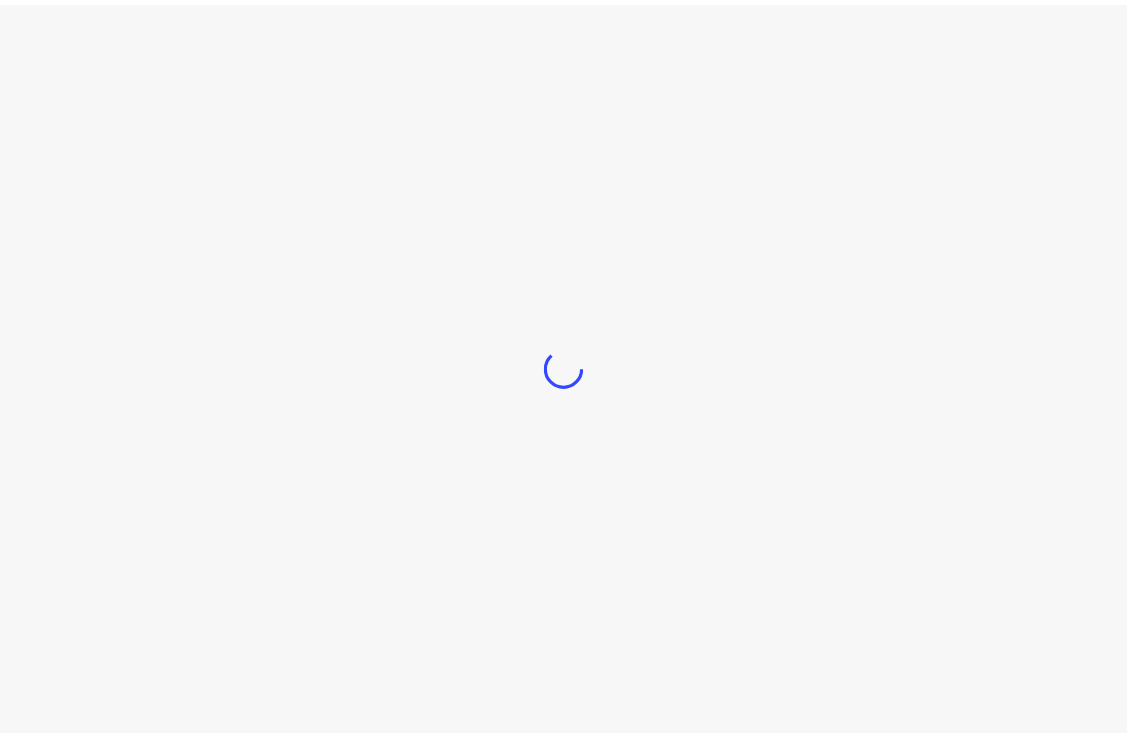 scroll, scrollTop: 0, scrollLeft: 0, axis: both 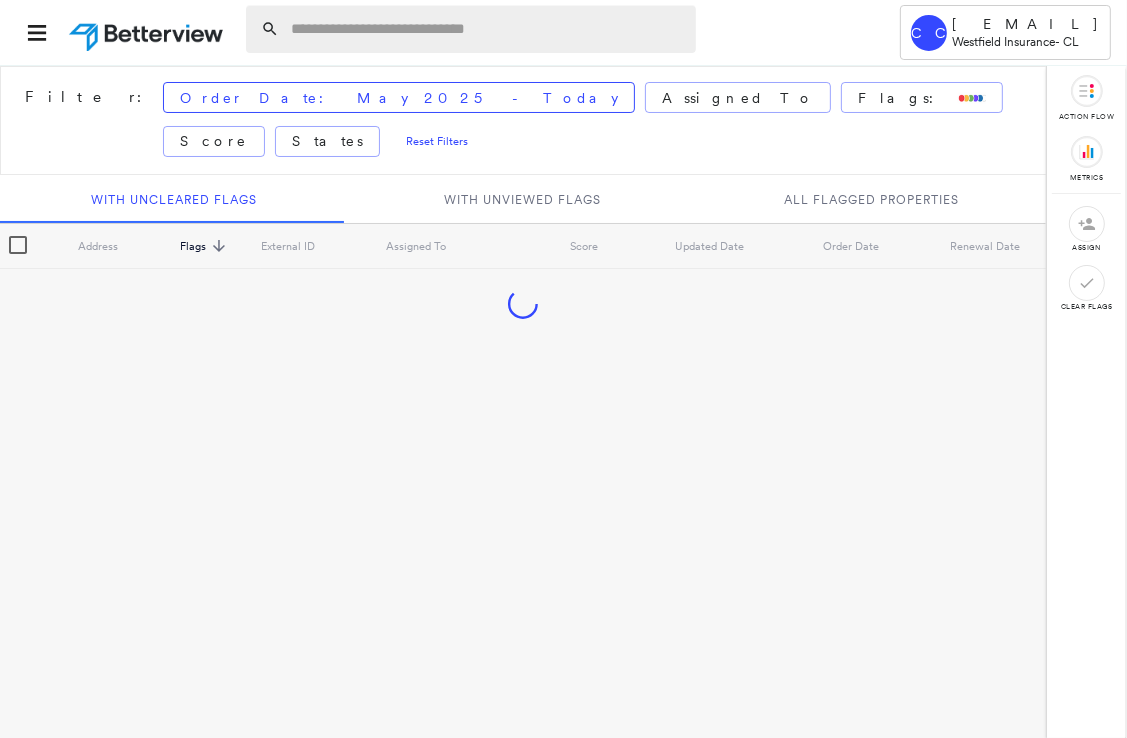 click at bounding box center (487, 29) 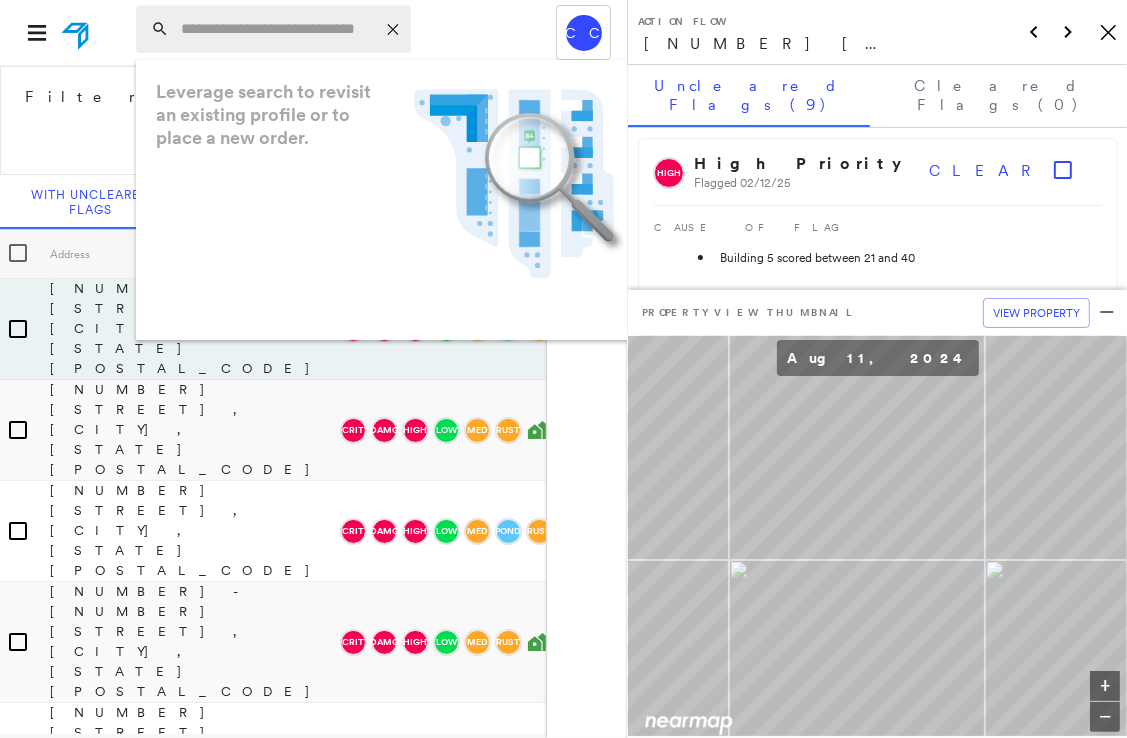 click at bounding box center (278, 29) 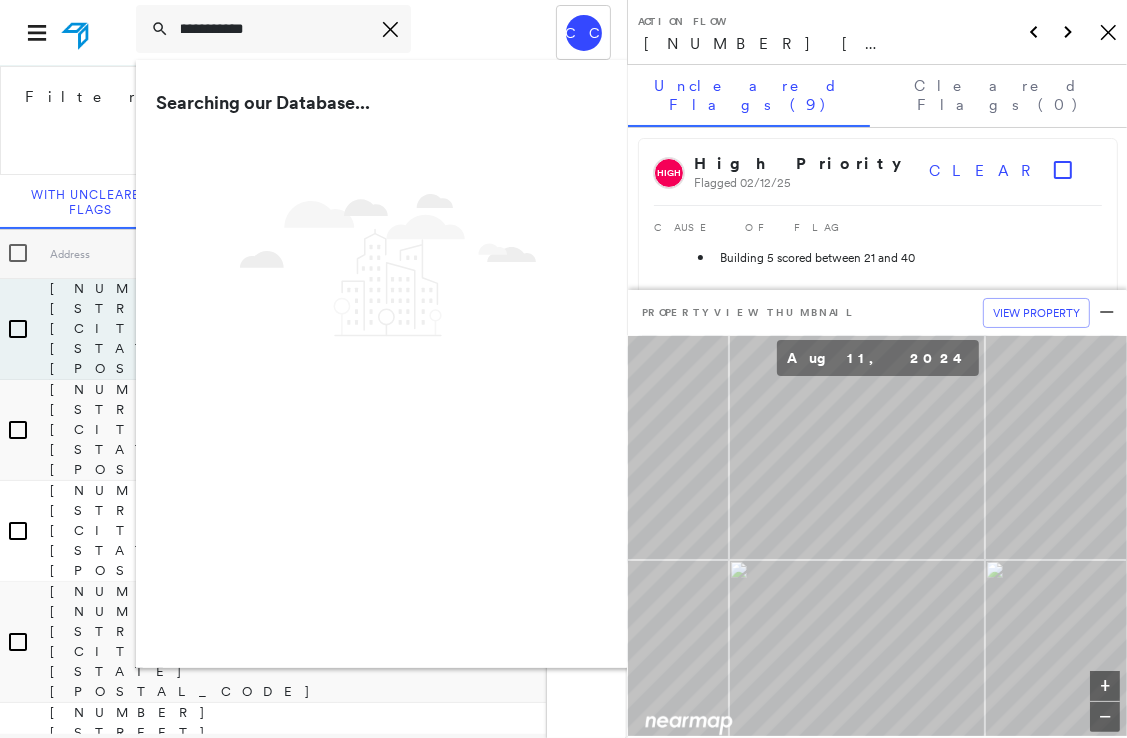 scroll, scrollTop: 0, scrollLeft: 112, axis: horizontal 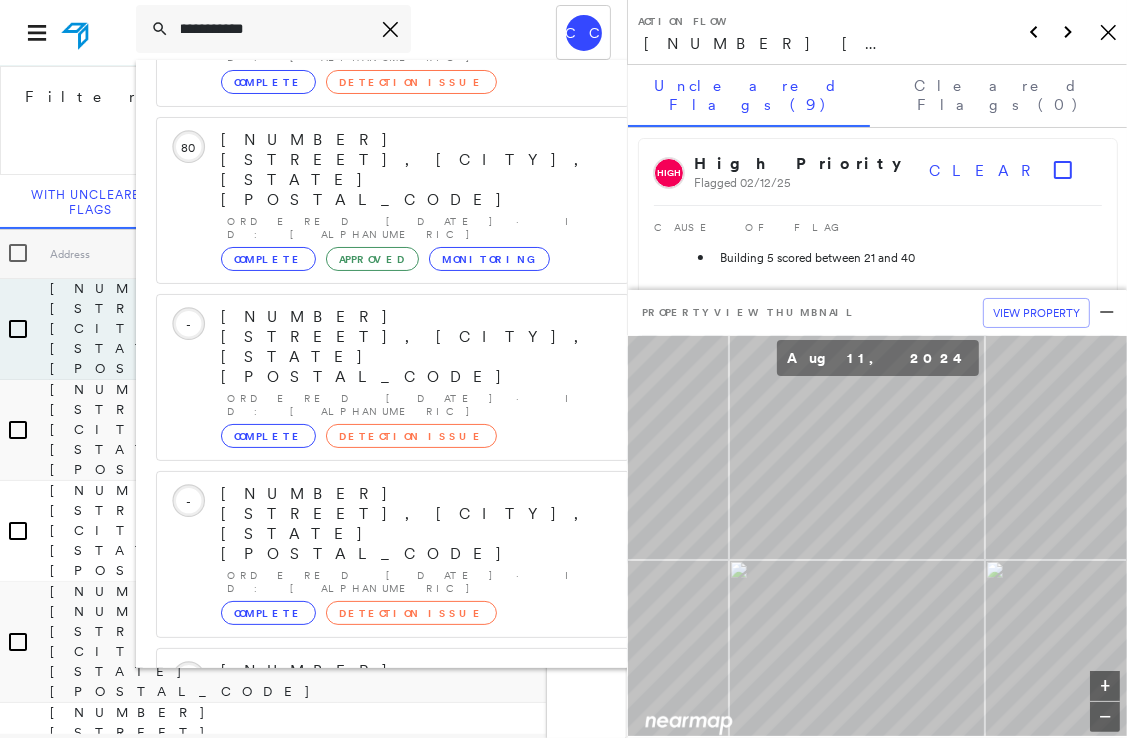 type on "**********" 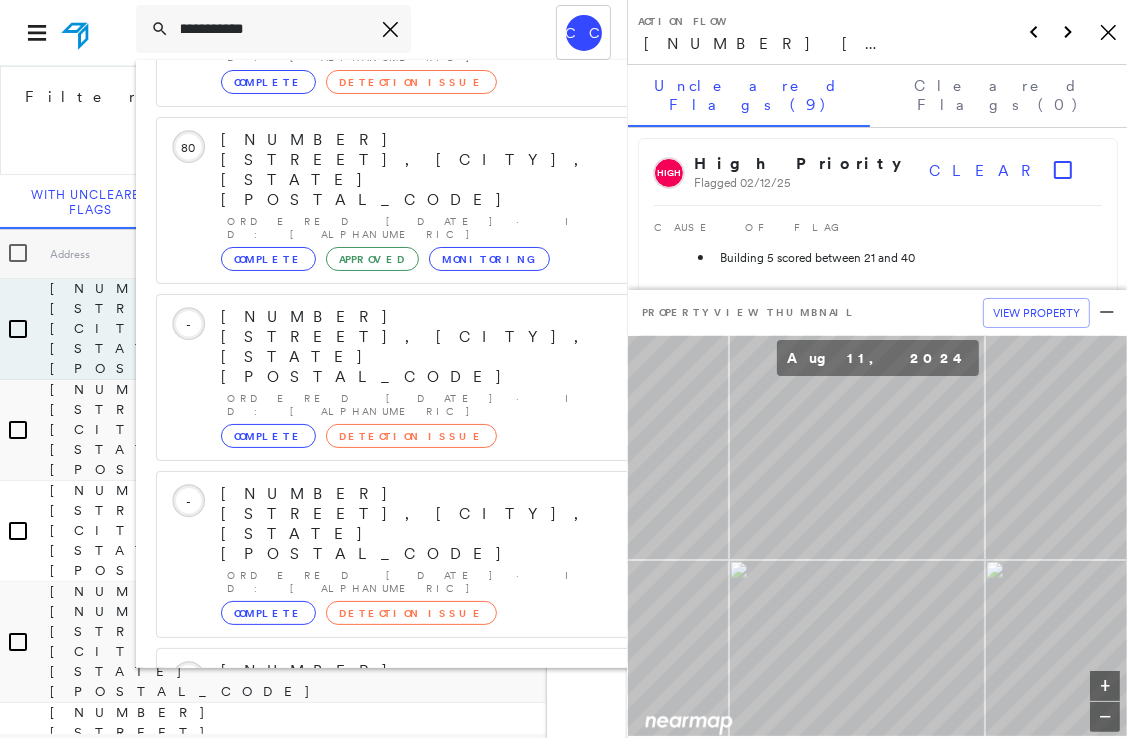 click on "[NUMBER] [STREET], [CITY], [STATE] [POSTAL_CODE]" at bounding box center (381, 1003) 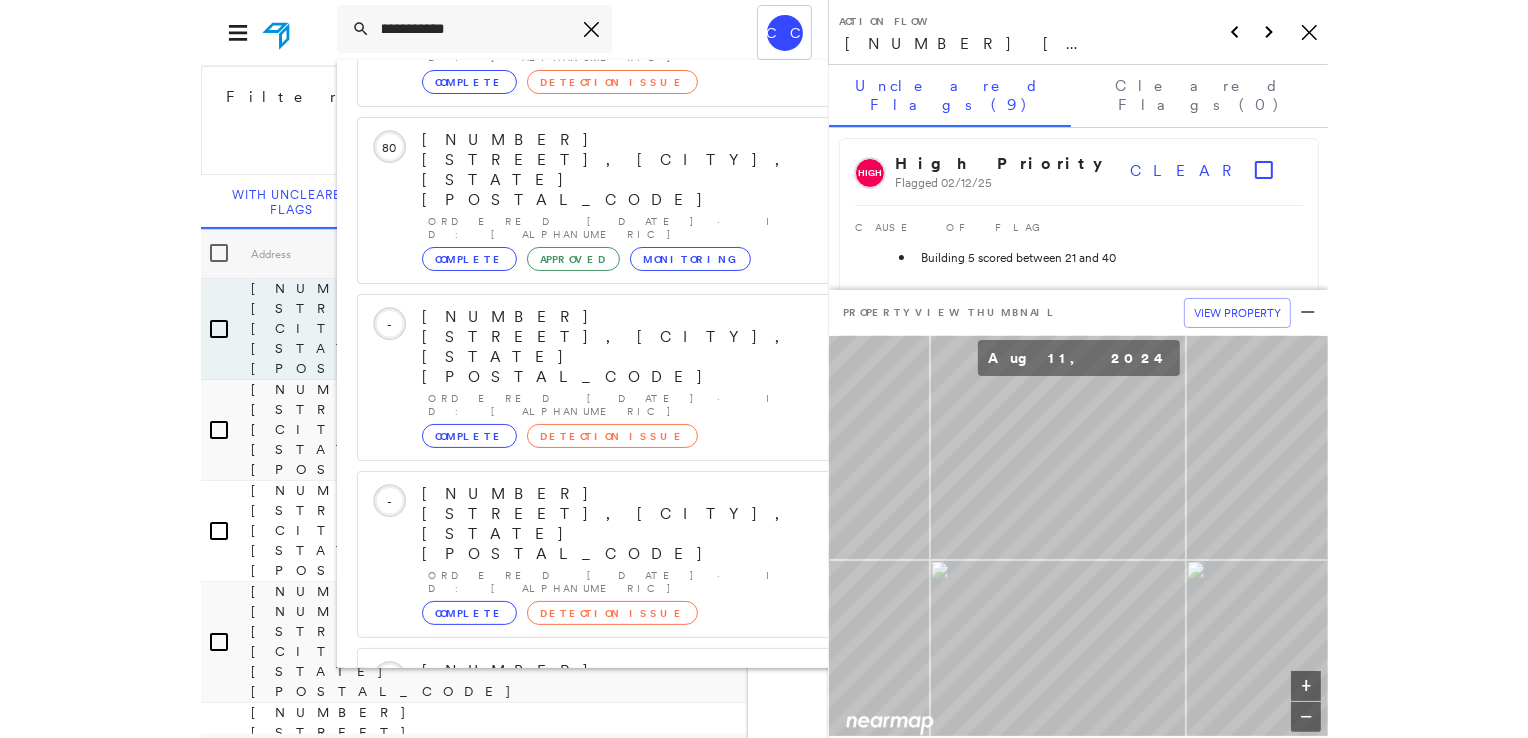 scroll, scrollTop: 0, scrollLeft: 0, axis: both 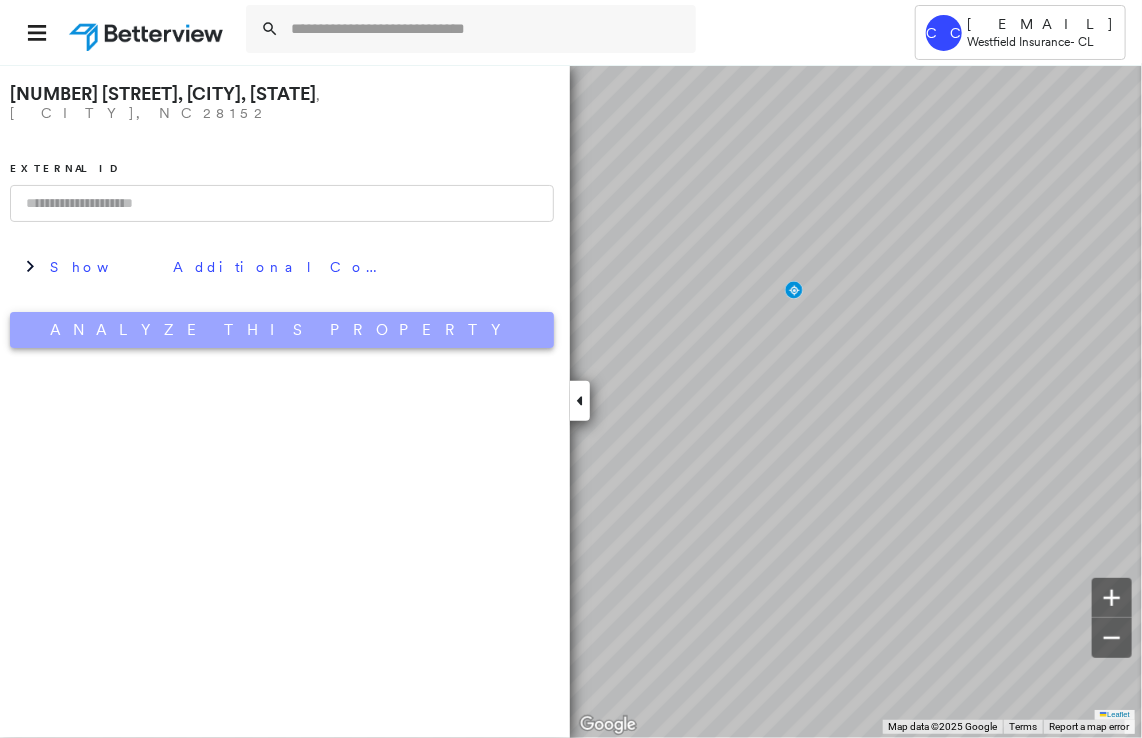 click on "Analyze This Property" at bounding box center (282, 330) 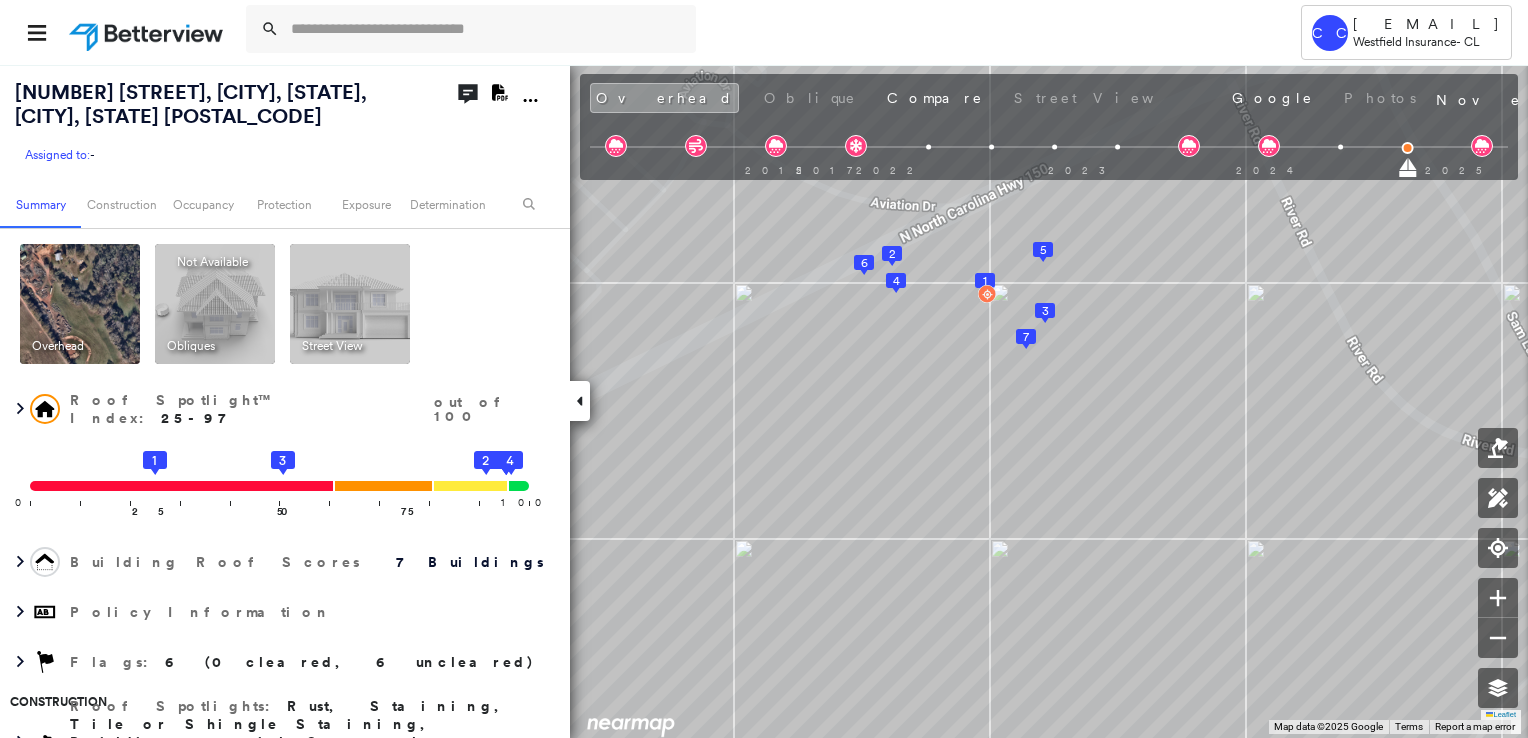 click at bounding box center [80, 304] 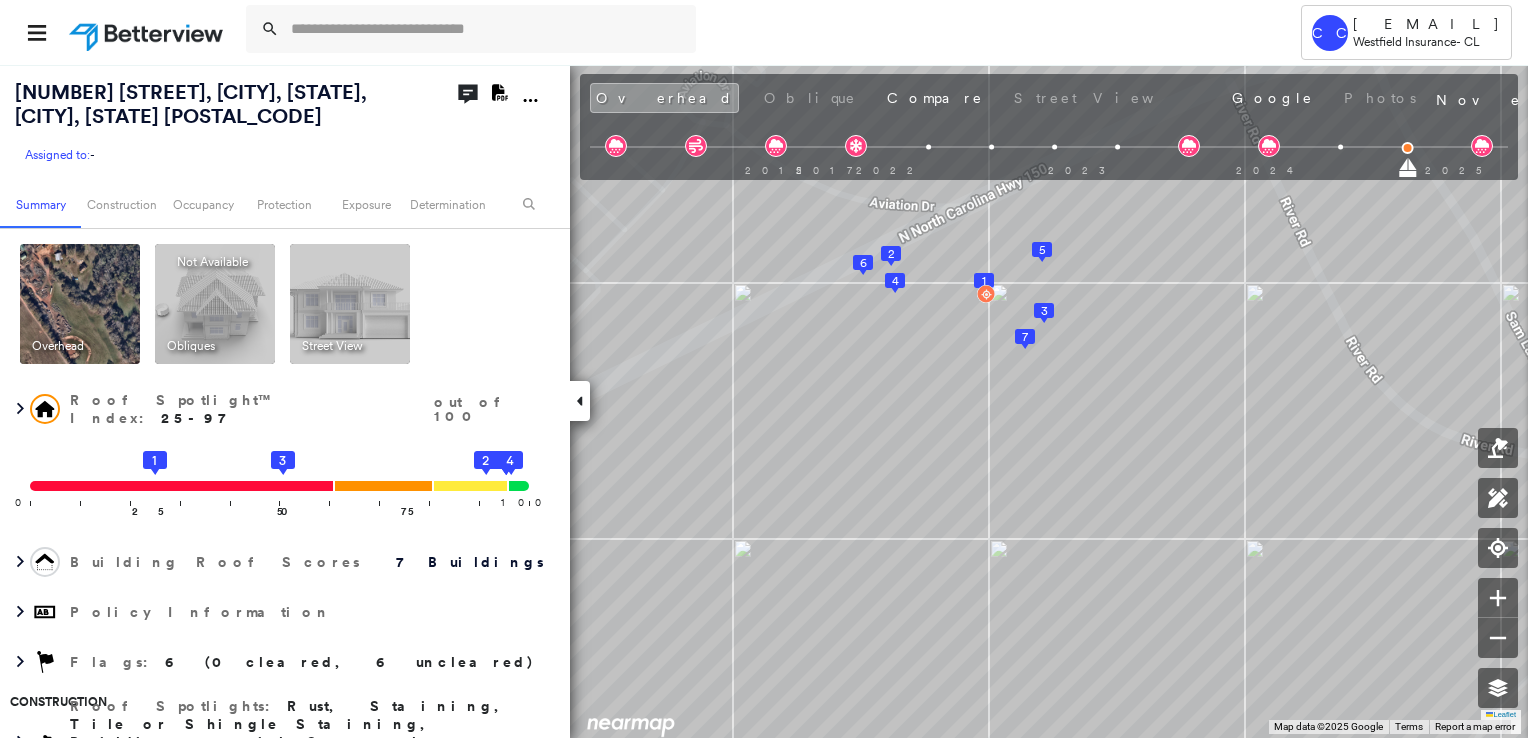 click 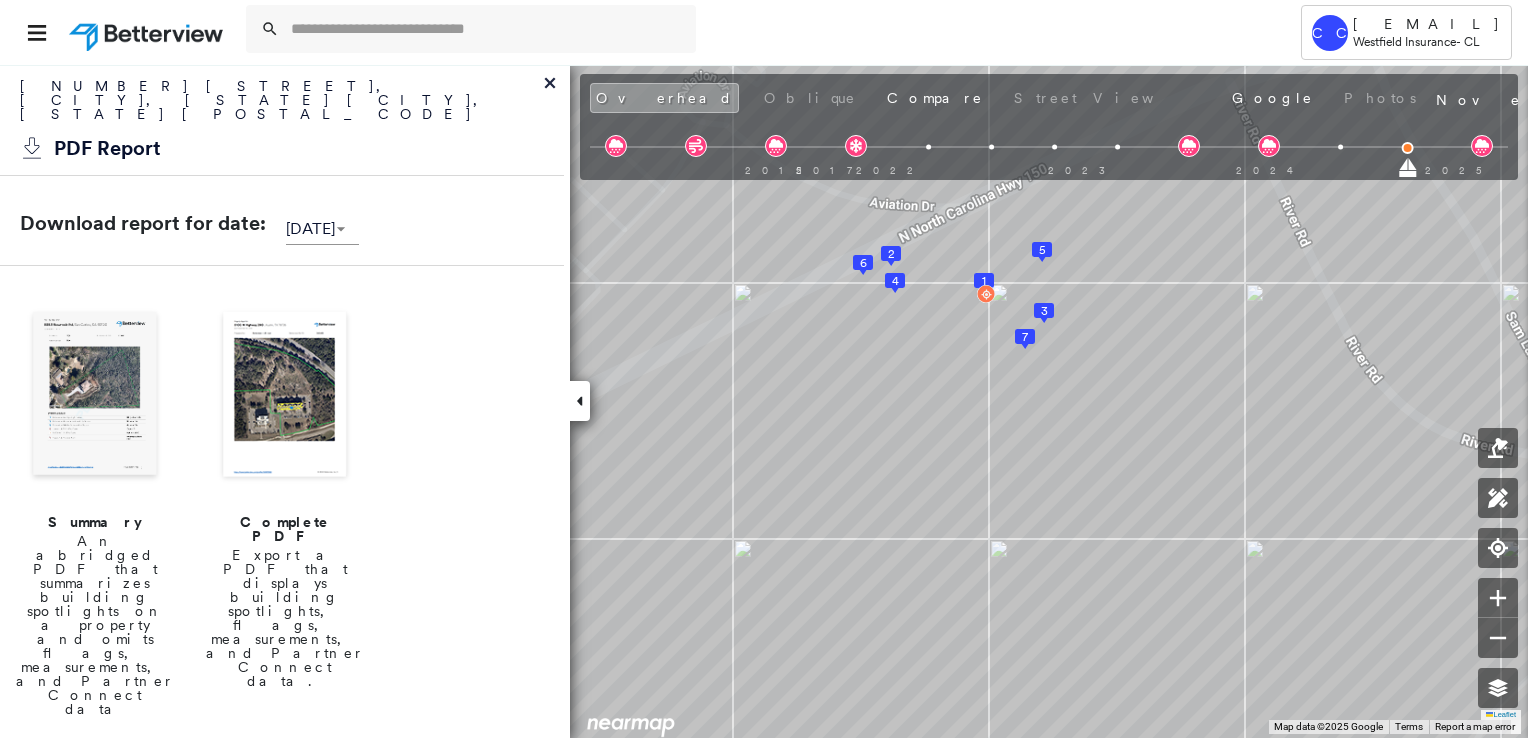 click at bounding box center [95, 396] 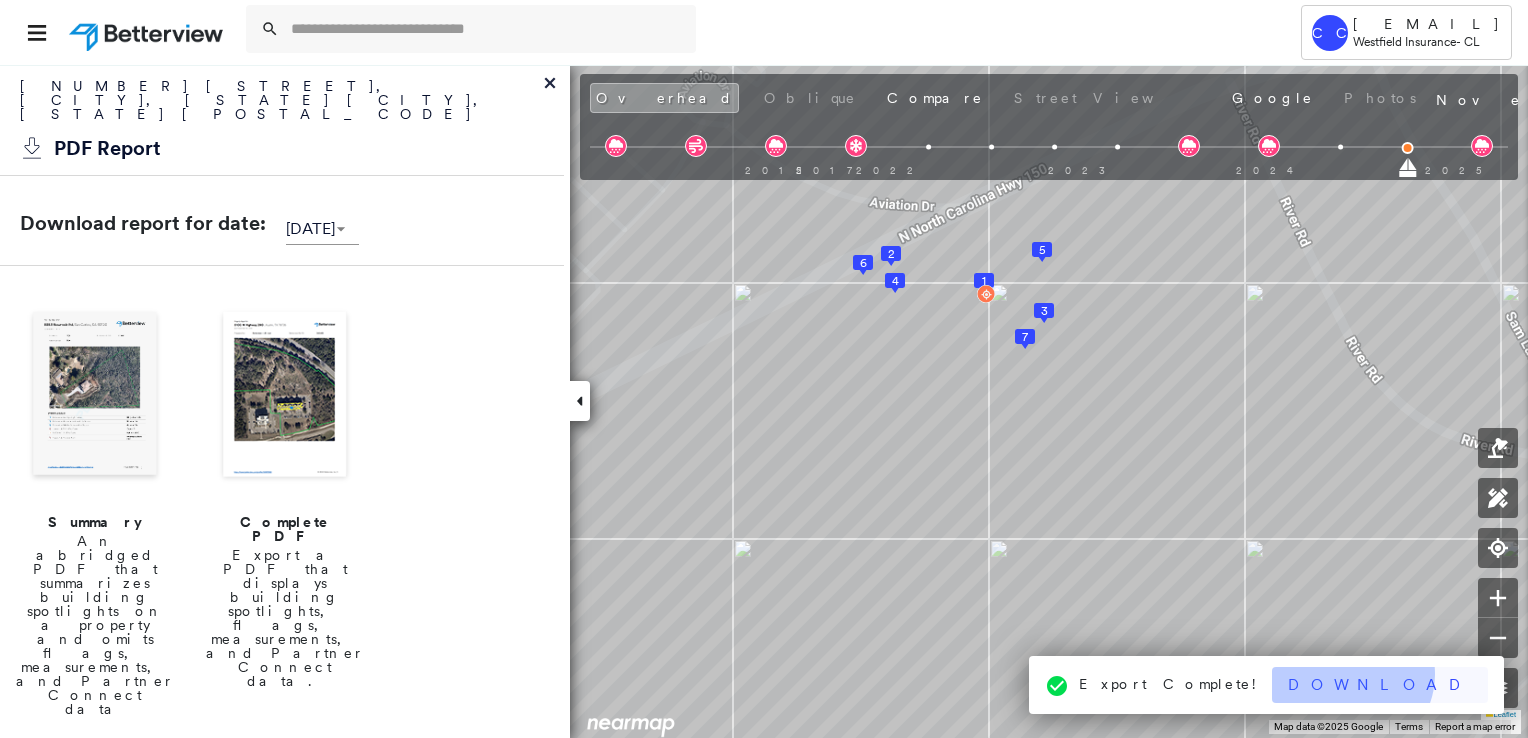 click on "Download" at bounding box center [1380, 685] 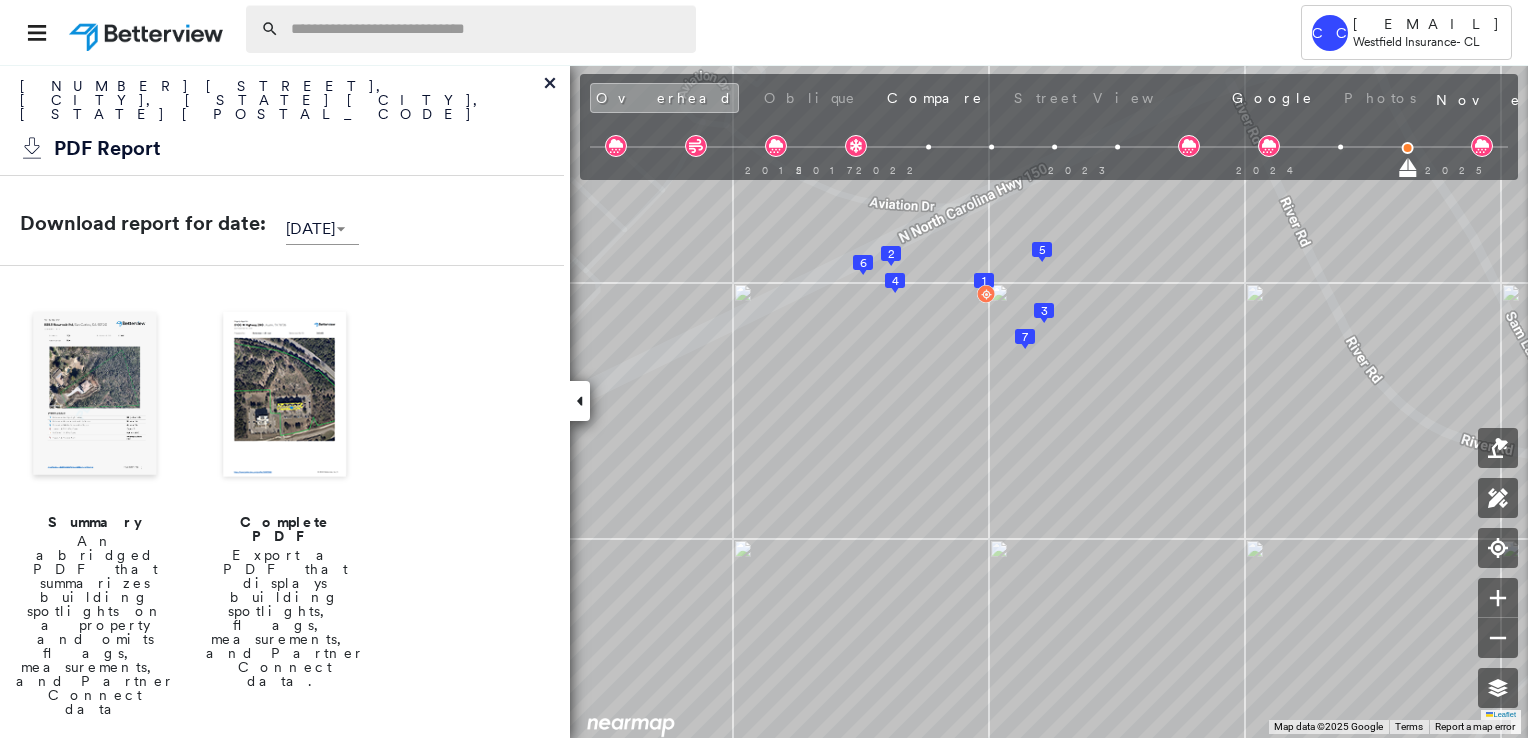 click at bounding box center [487, 29] 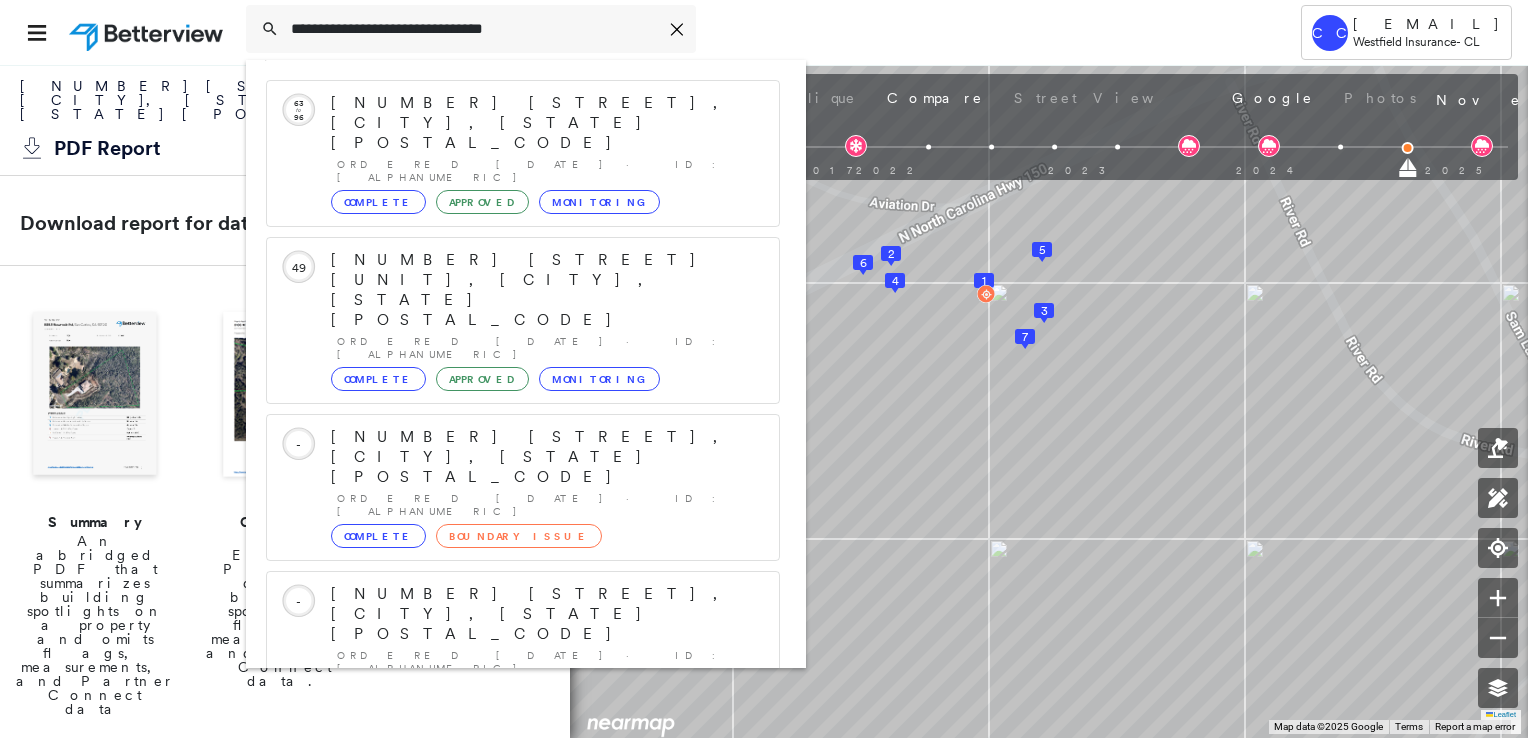 scroll, scrollTop: 208, scrollLeft: 0, axis: vertical 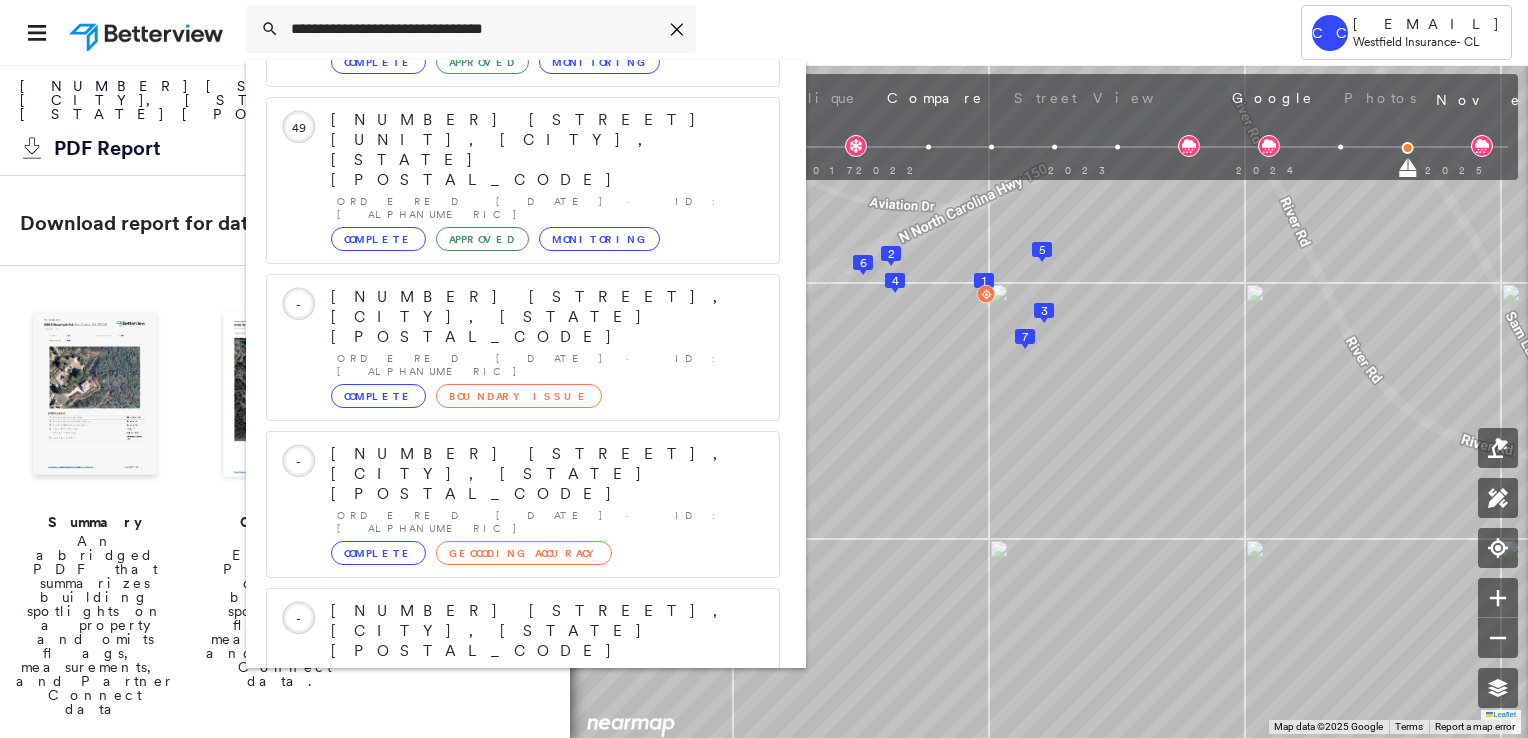 type on "**********" 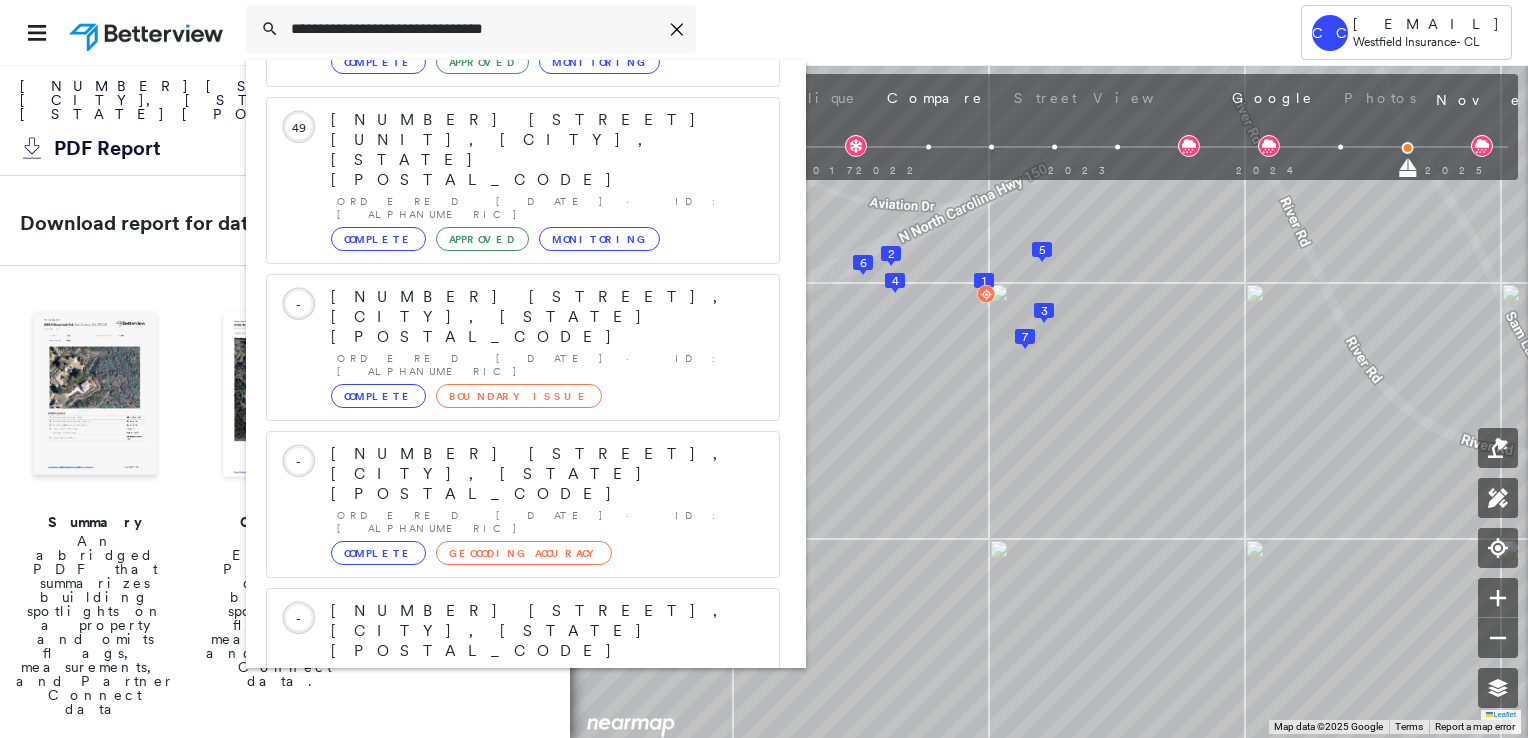 click on "[NUMBER] [STREET], [CITY], [STATE] [POSTAL_CODE]" at bounding box center (501, 923) 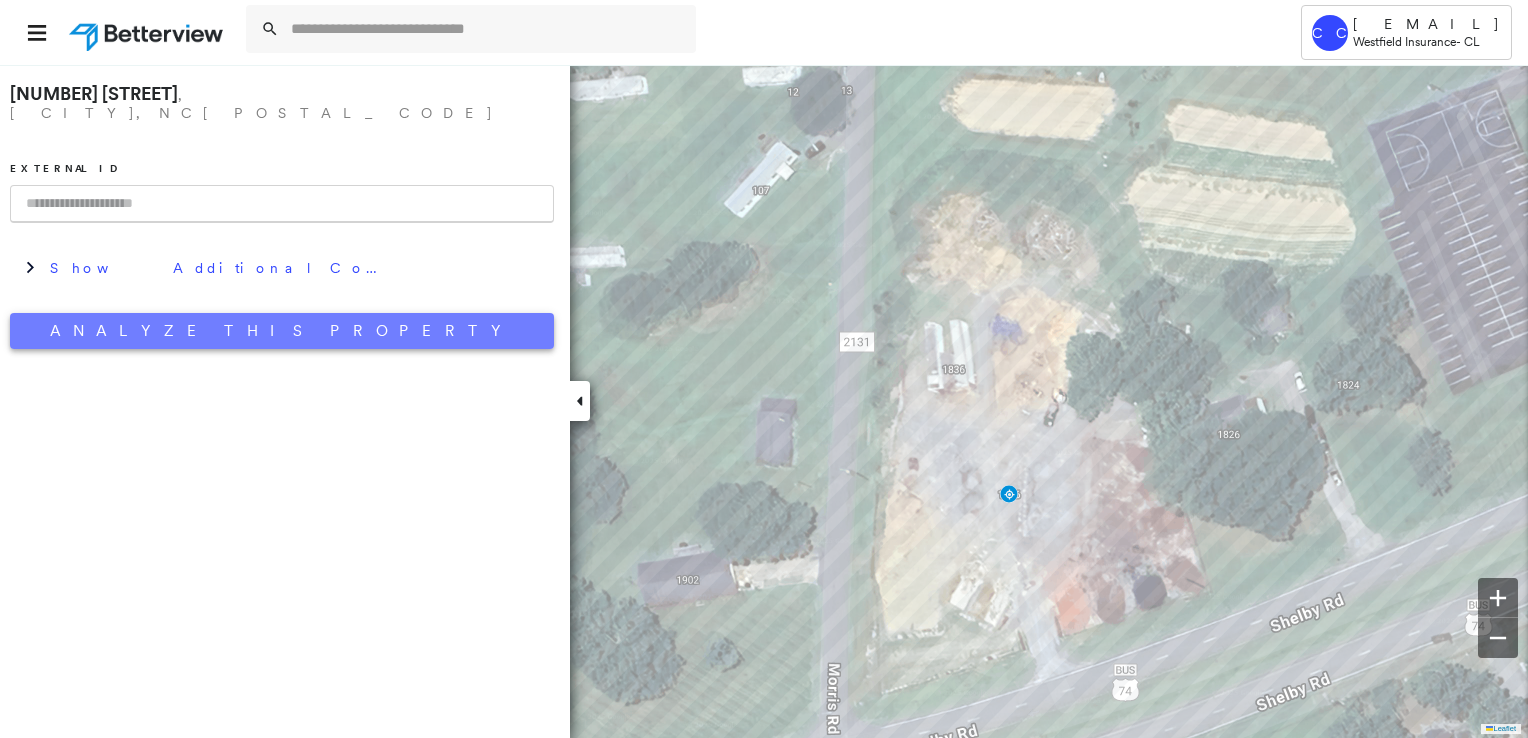 click on "Analyze This Property" at bounding box center [282, 331] 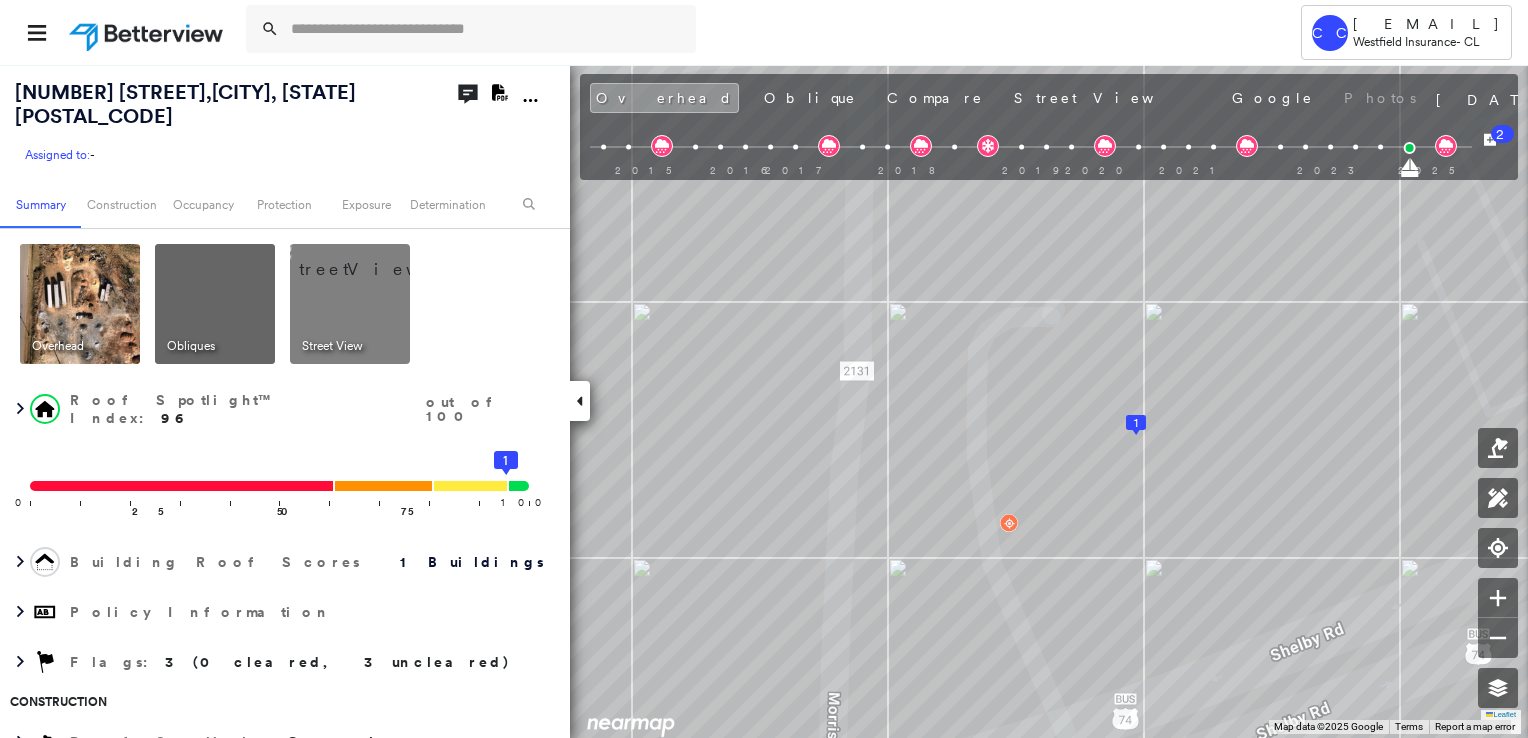 click at bounding box center (374, 259) 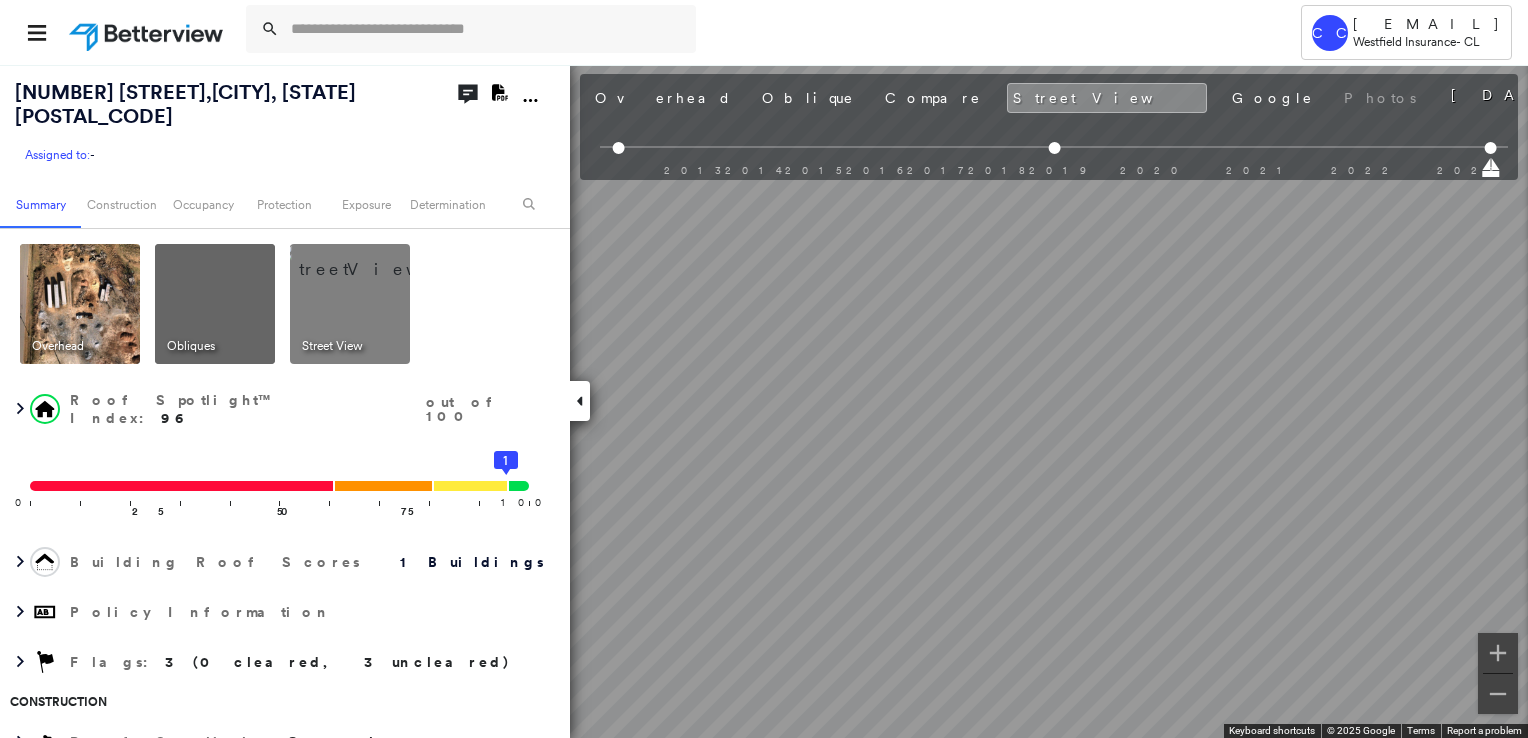 click on "Tower CC [EMAIL] [COMPANY] - CL [NUMBER] [STREET] , [CITY], [STATE] [POSTAL_CODE] Assigned to: - Assigned to: - Assigned to: - Open Comments Download PDF Report Summary Construction Occupancy Protection Exposure Determination Overhead Obliques Street View Roof Spotlight™ Index : 96 out of 100 0 100 25 50 75 1 Building Roof Scores 1 Buildings Policy Information Flags : 3 (0 cleared, 3 uncleared) Construction Roof Spotlights : Overhang Property Features : Car, Construction Site, Junk and Wreckage, Yard Debris, Vegetation Debris and 10 more Roof Size & Shape : 1 building - Gable | Asphalt Shingle BuildZoom - Building Permit Data and Analysis Occupancy Place Detail Protection Exposure Fire Path FEMA Risk Index Hail Claim Predictor: Less Risky 4 out of 5 Wind Claim Predictor: Less Risky 4 out of 5 Additional Perils Determination Flags : 3 (0 cleared, 3 uncleared) Uncleared Flags (3) Cleared Flags (0) DBRS Yard Debris Flagged [DATE] Clear Tree Overhang Clear Low" at bounding box center [764, 369] 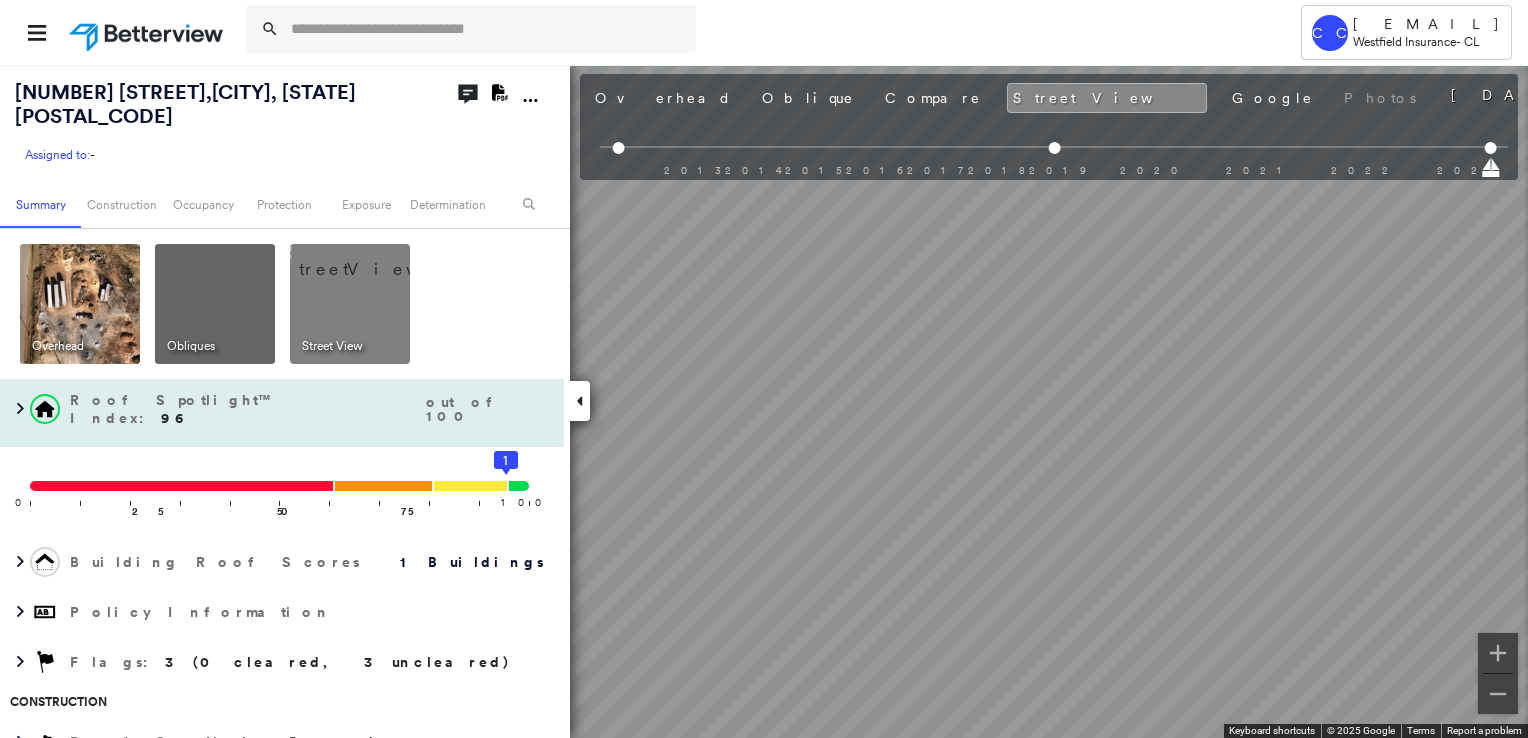 click on "Ordered [DATE] · ID: [ALPHANUMERIC]" at bounding box center (764, 401) 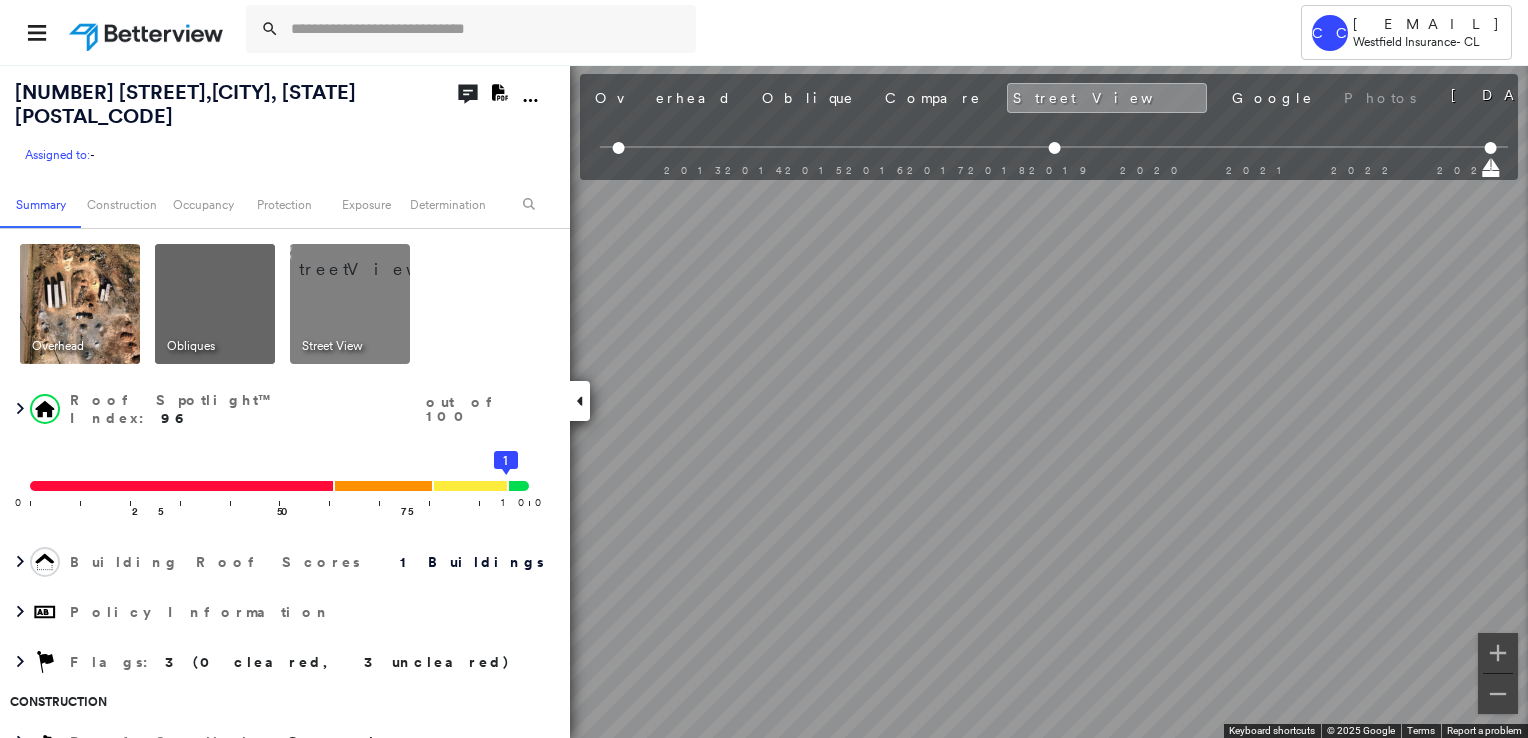 click at bounding box center (80, 304) 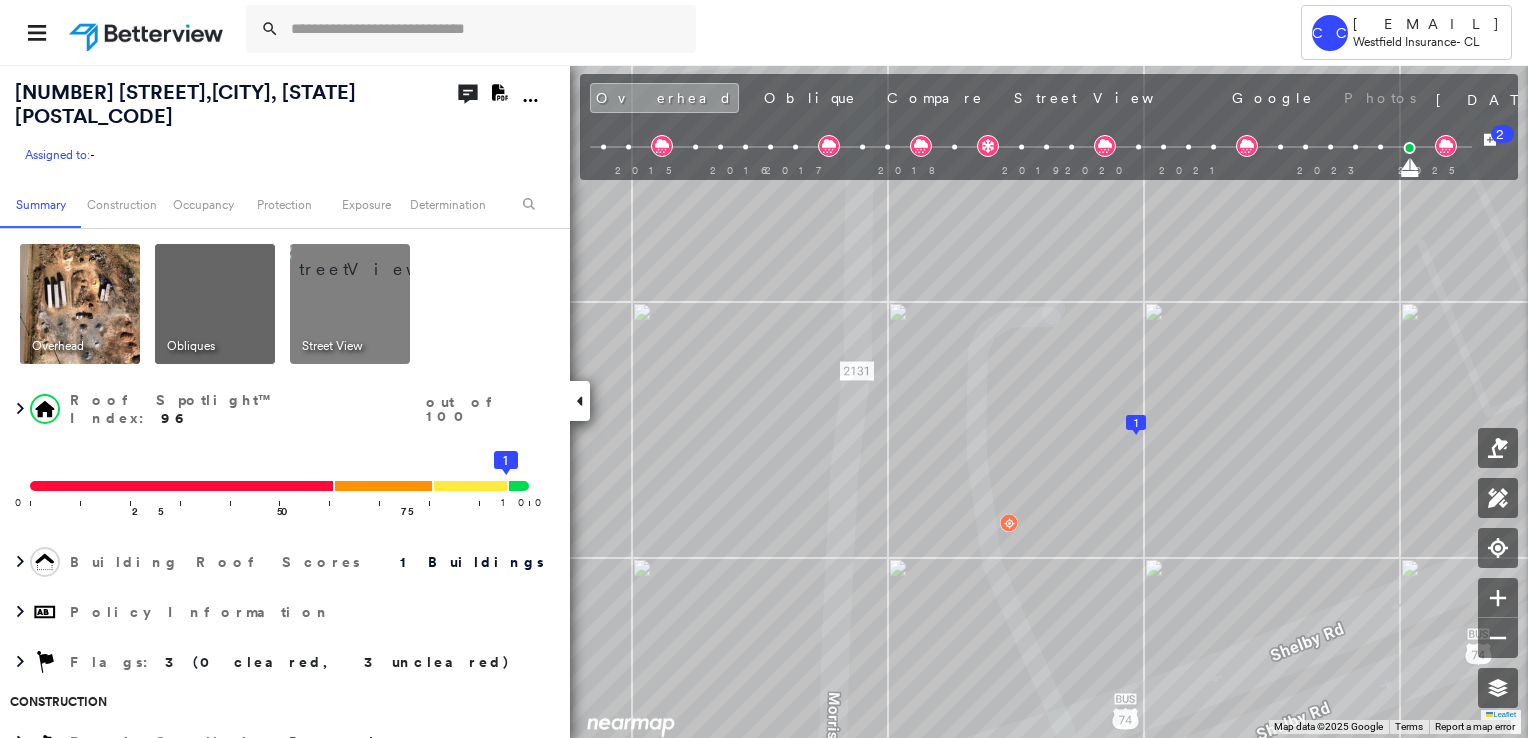 click on "Download PDF Report" 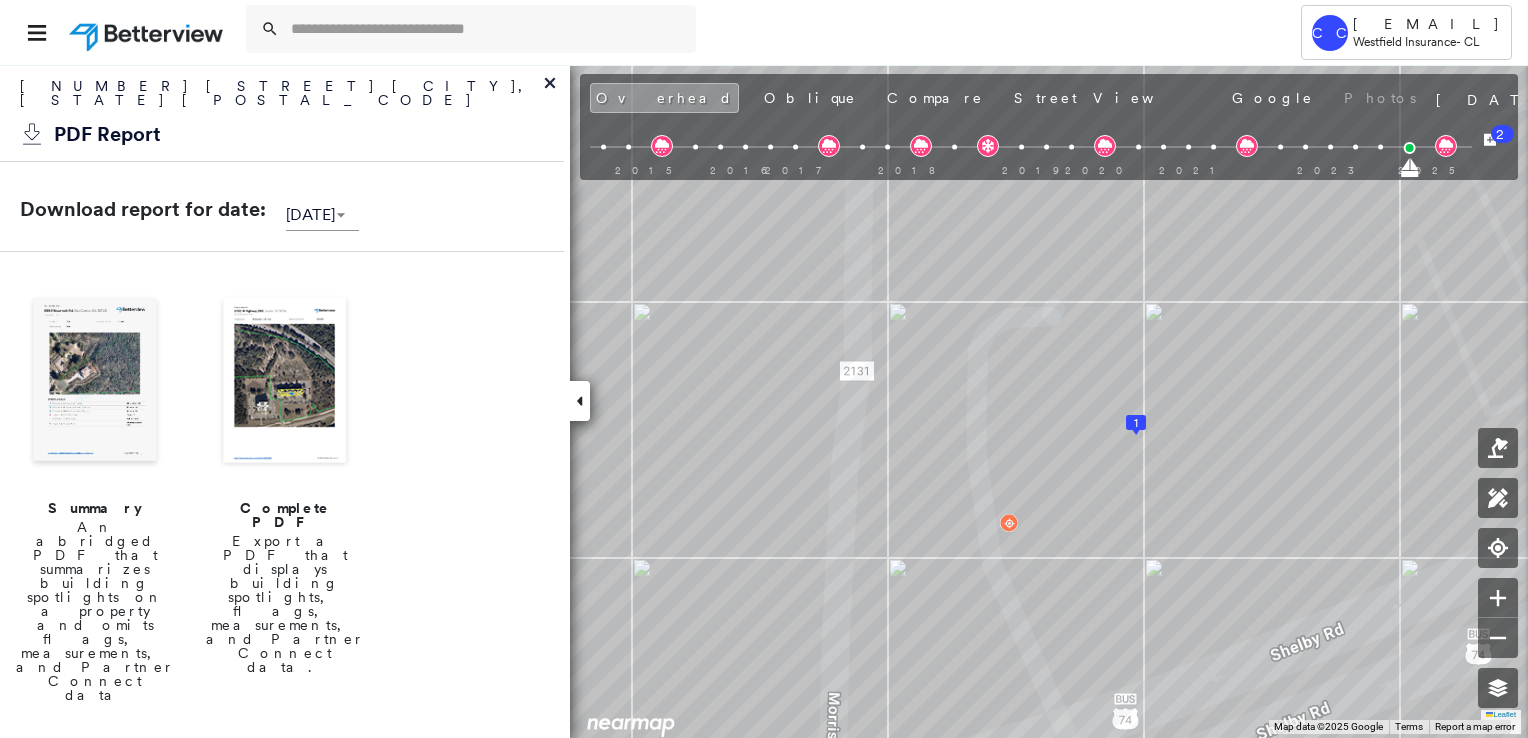 click at bounding box center [95, 382] 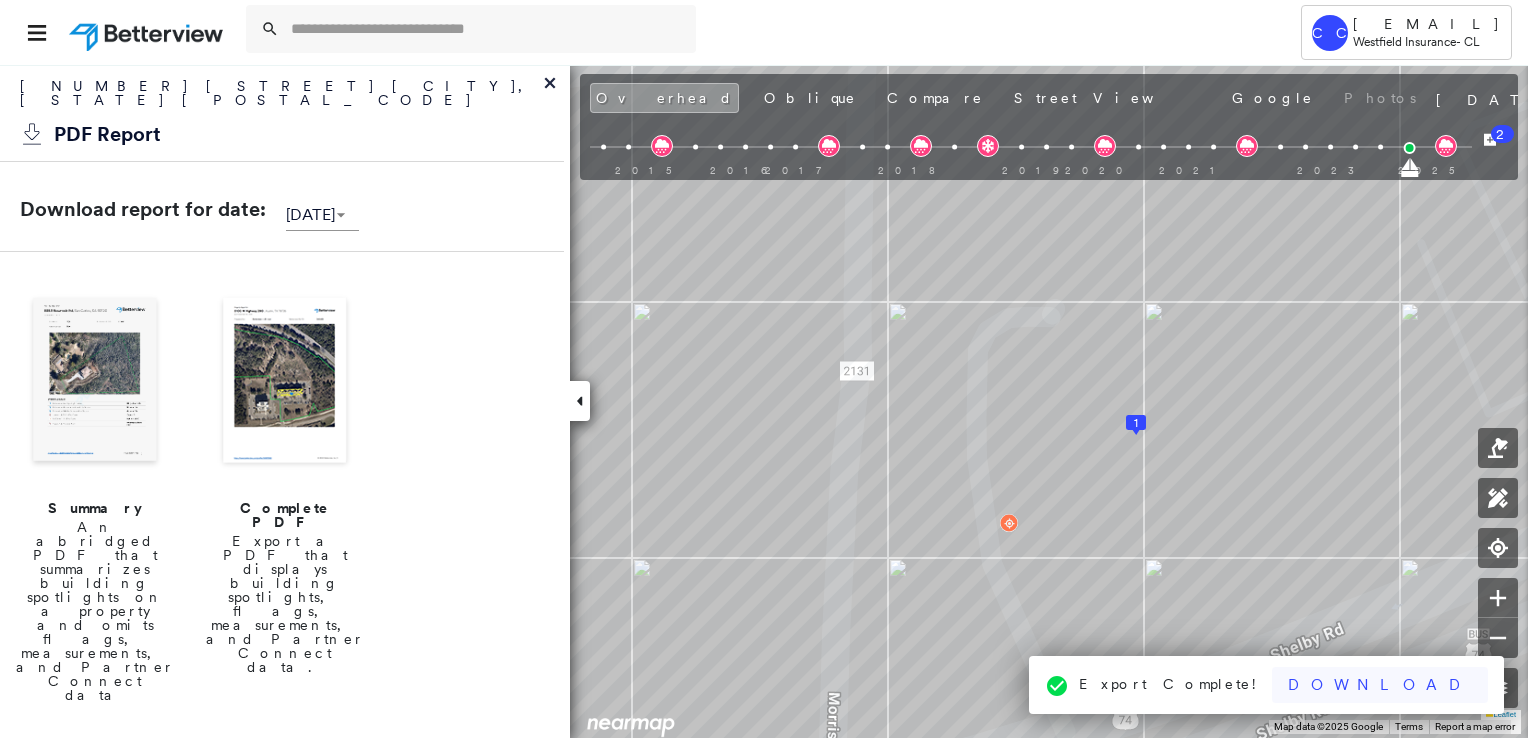 click on "Download" at bounding box center (1380, 685) 